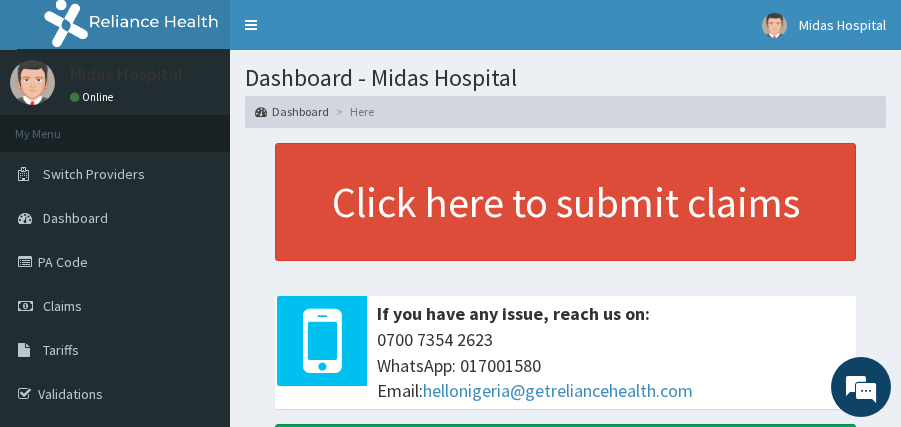 scroll, scrollTop: 255, scrollLeft: 0, axis: vertical 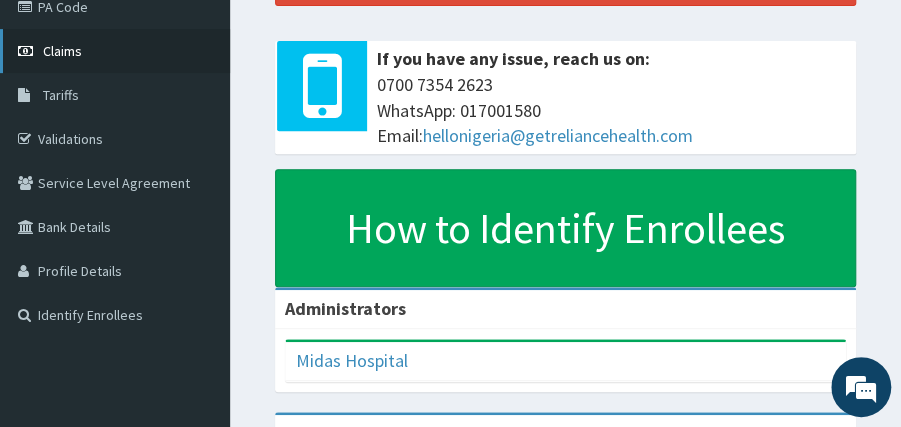 click on "Claims" at bounding box center [62, 51] 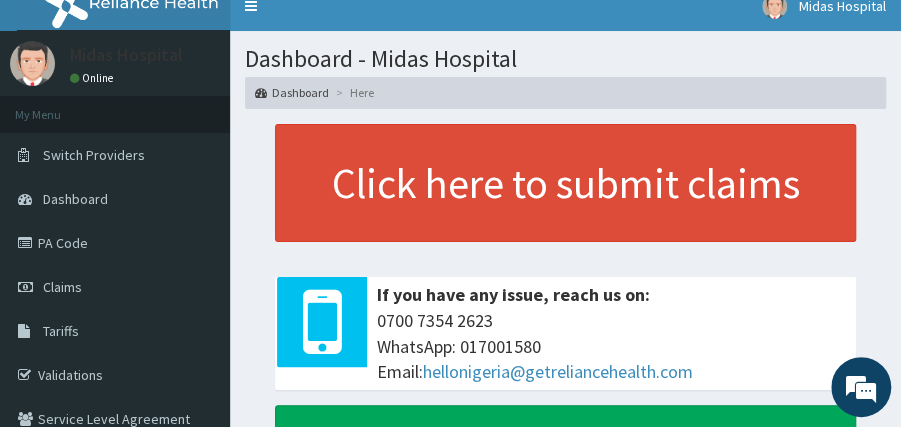 scroll, scrollTop: 1, scrollLeft: 0, axis: vertical 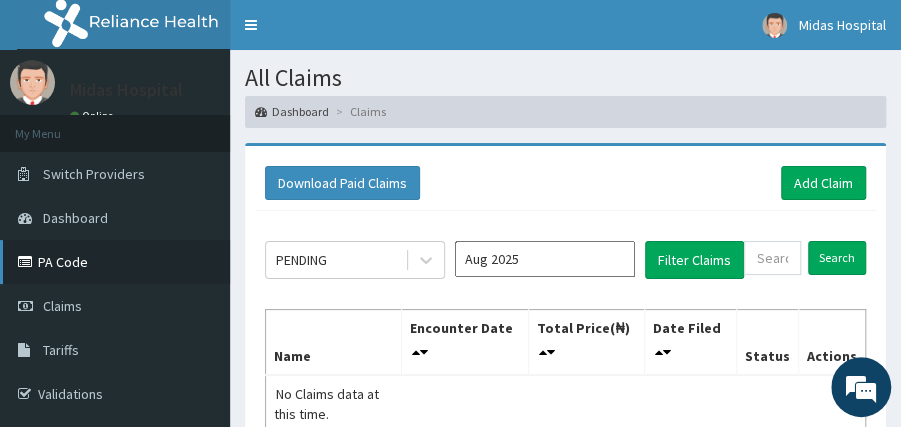 click on "PA Code" at bounding box center (115, 262) 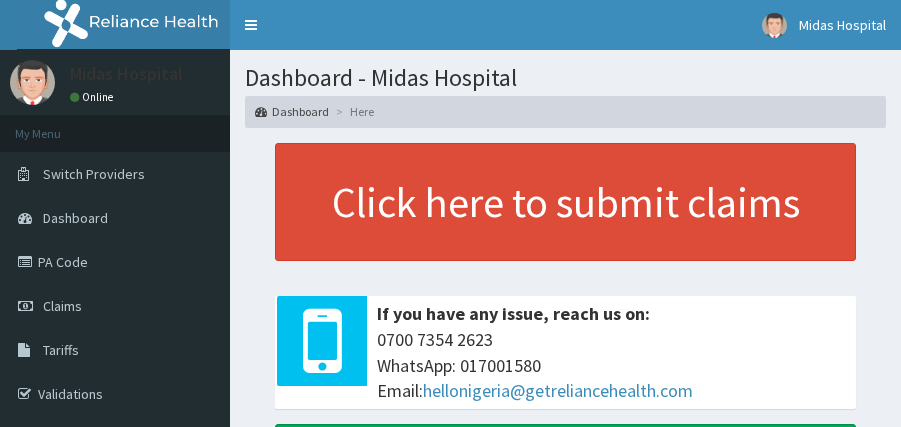 scroll, scrollTop: 0, scrollLeft: 0, axis: both 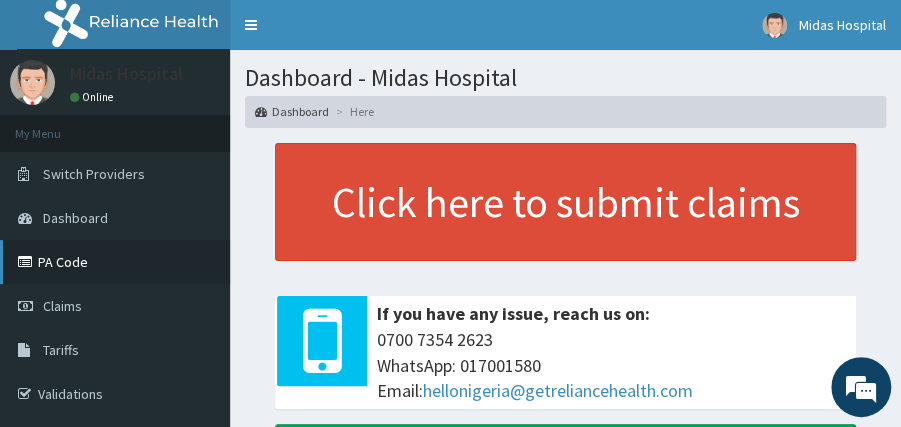 click on "PA Code" at bounding box center (115, 262) 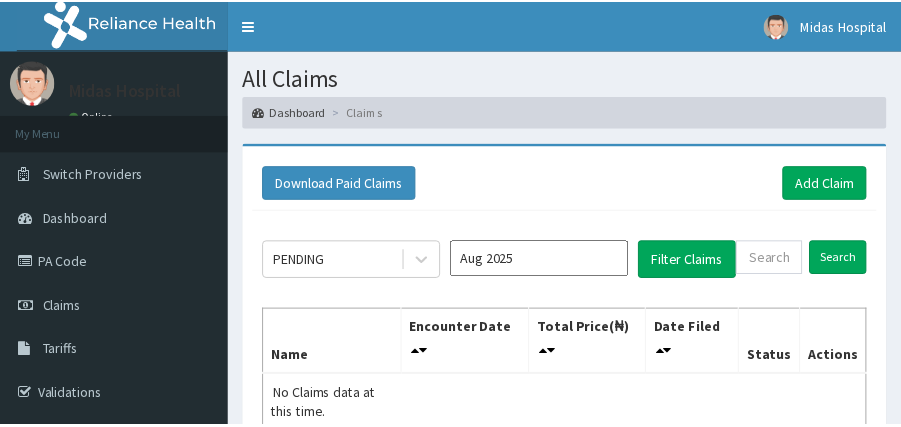 scroll, scrollTop: 0, scrollLeft: 0, axis: both 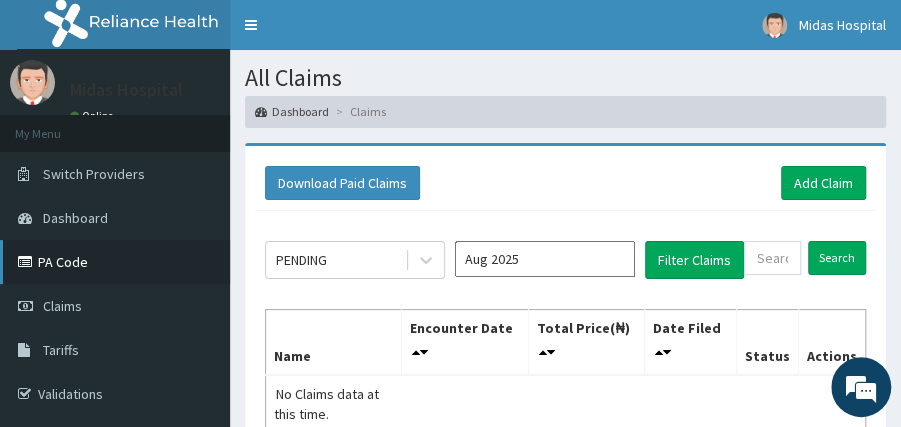 click on "PA Code" at bounding box center [115, 262] 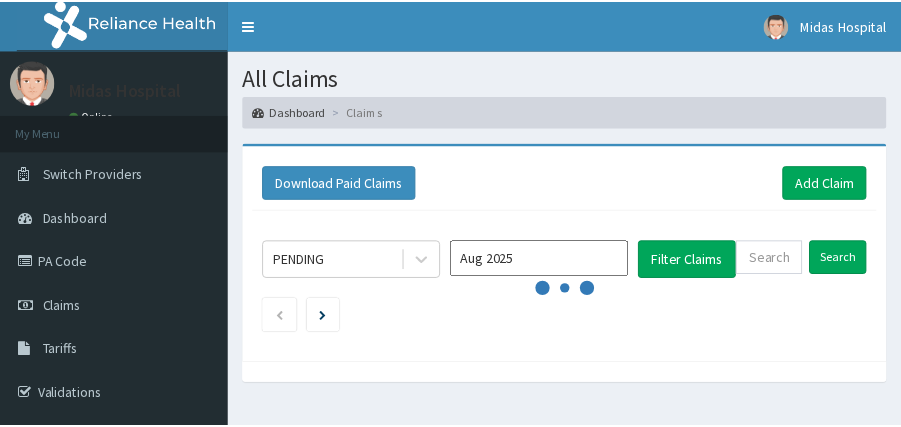 scroll, scrollTop: 0, scrollLeft: 0, axis: both 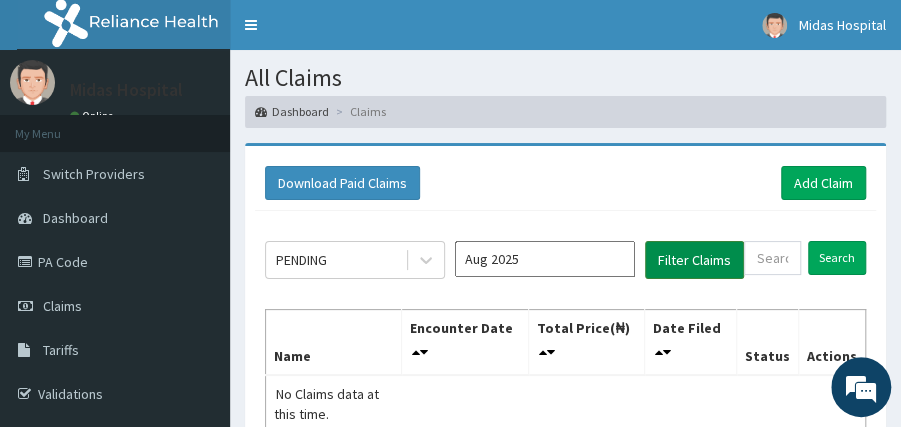 click on "Filter Claims" at bounding box center (694, 260) 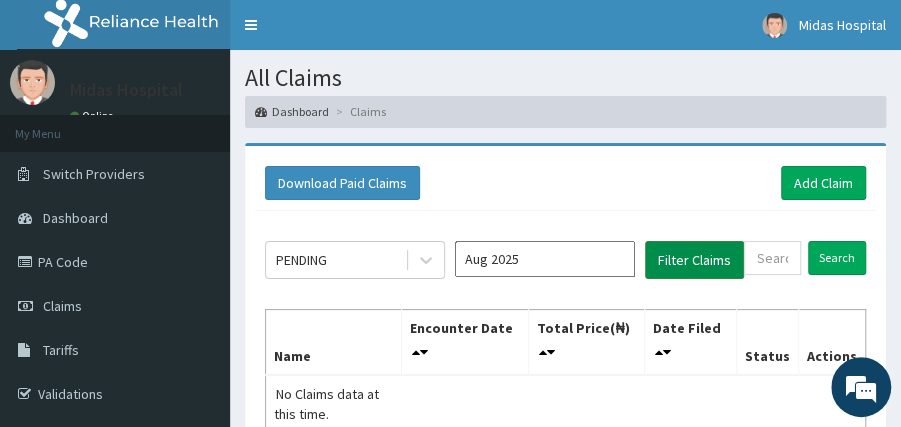 scroll, scrollTop: 0, scrollLeft: 0, axis: both 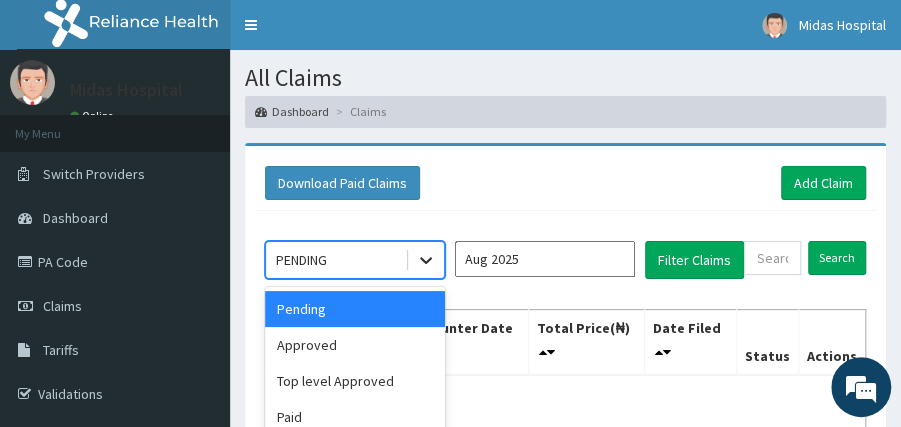 click 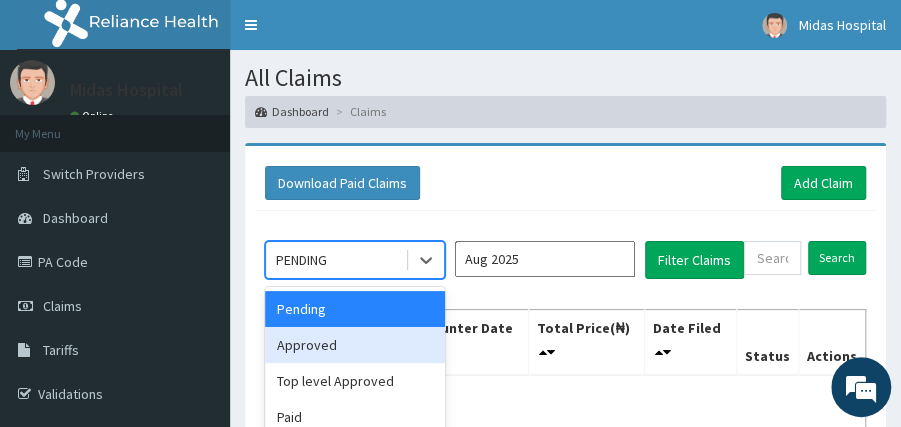 click on "Approved" at bounding box center (355, 345) 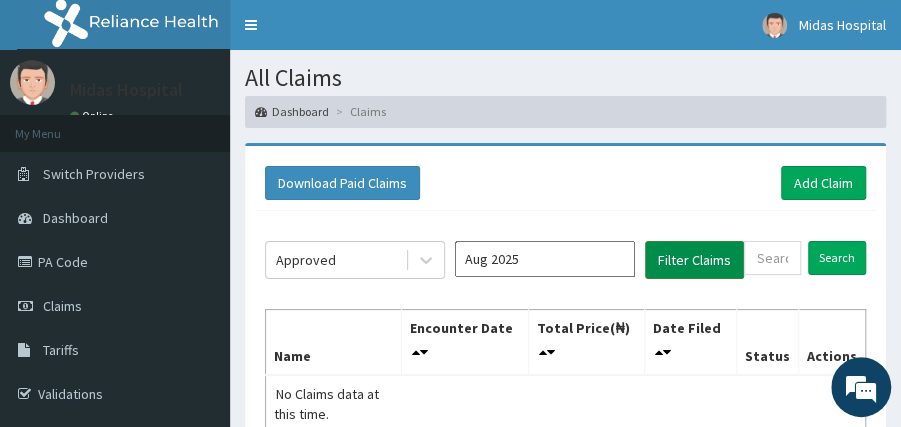 click on "Filter Claims" at bounding box center [694, 260] 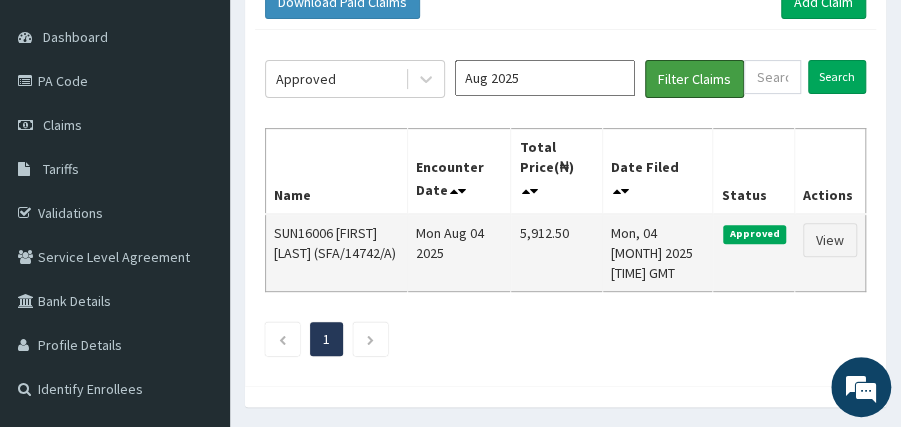 scroll, scrollTop: 199, scrollLeft: 0, axis: vertical 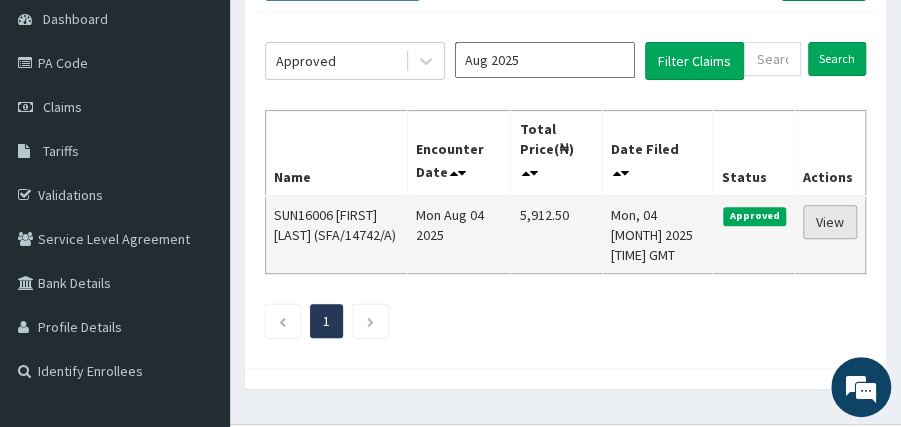 click on "View" at bounding box center [830, 222] 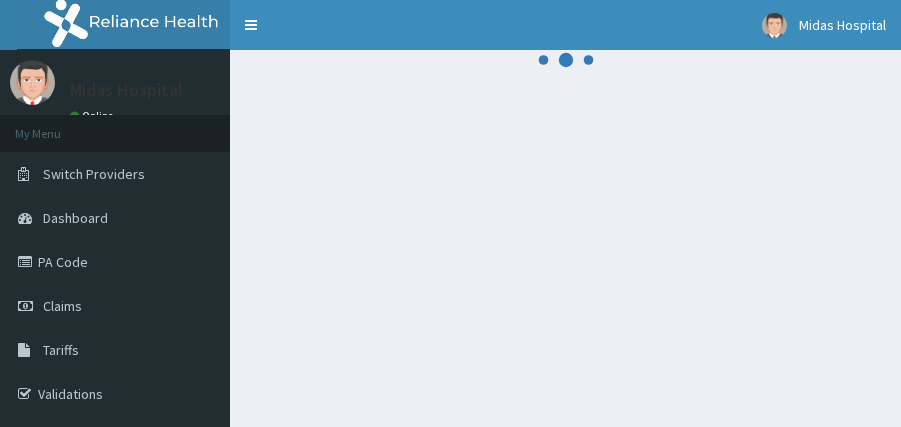 scroll, scrollTop: 0, scrollLeft: 0, axis: both 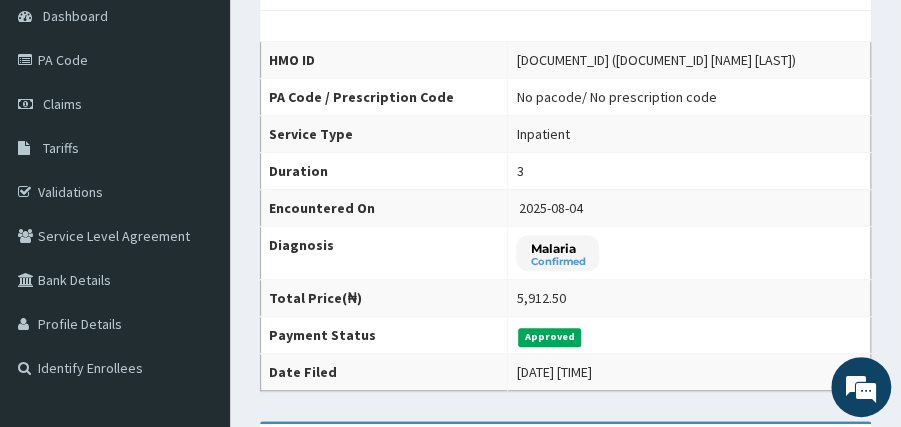 click on "No pacode / No prescription code" at bounding box center [616, 97] 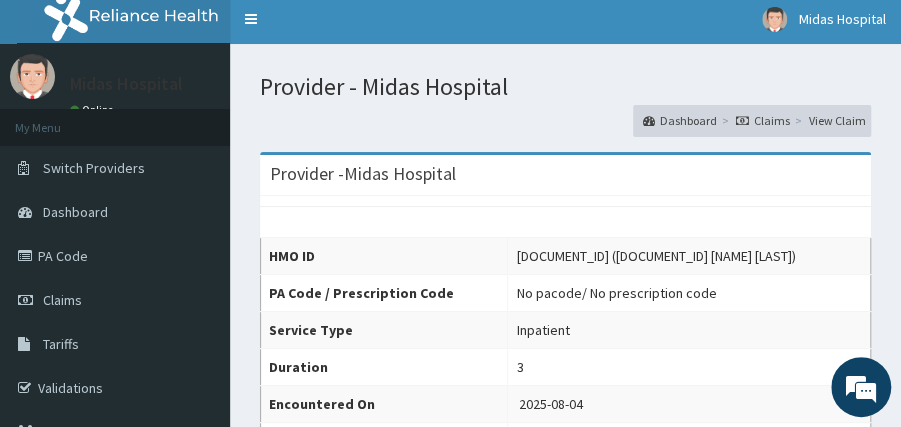 scroll, scrollTop: 0, scrollLeft: 0, axis: both 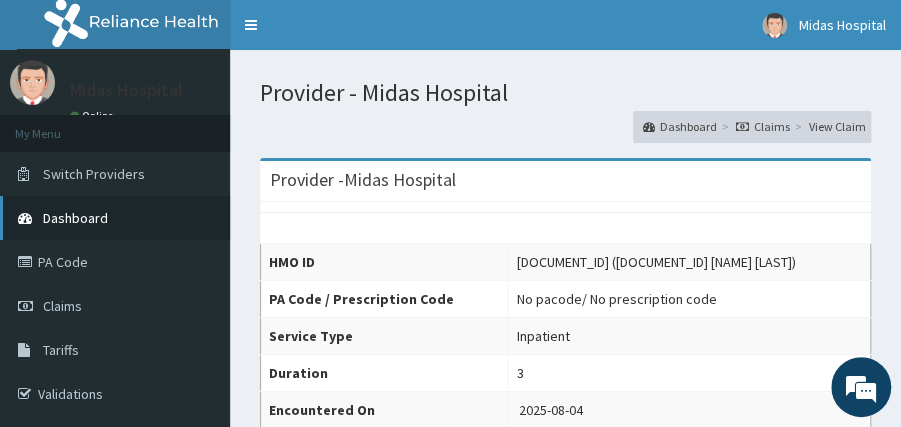 click on "Dashboard" at bounding box center [115, 218] 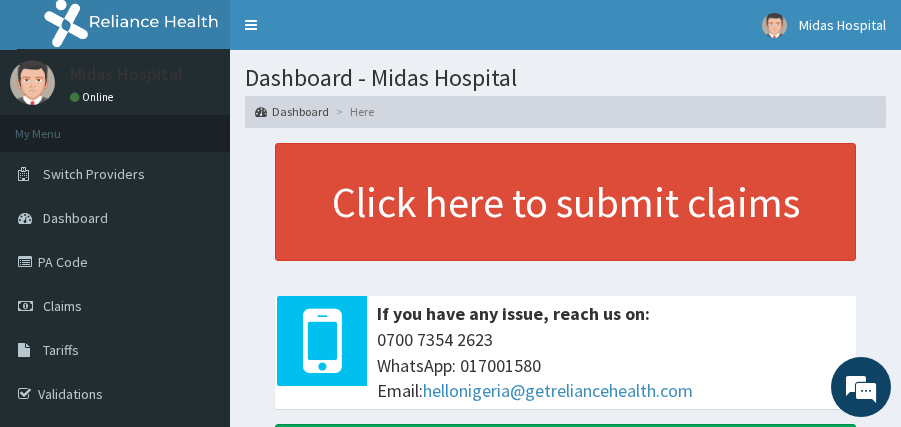 scroll, scrollTop: 0, scrollLeft: 0, axis: both 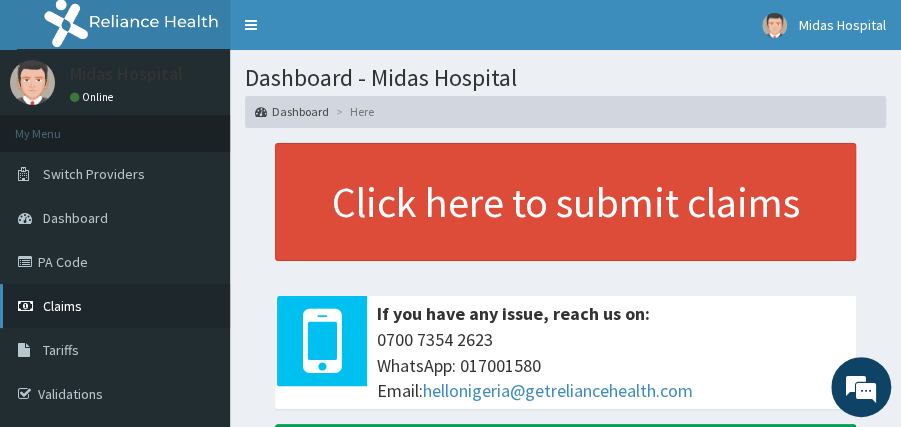 click on "Claims" at bounding box center [62, 306] 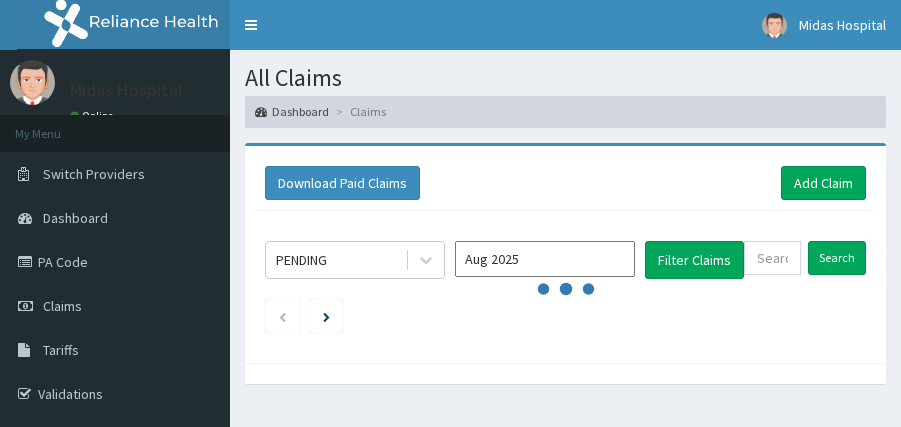 scroll, scrollTop: 0, scrollLeft: 0, axis: both 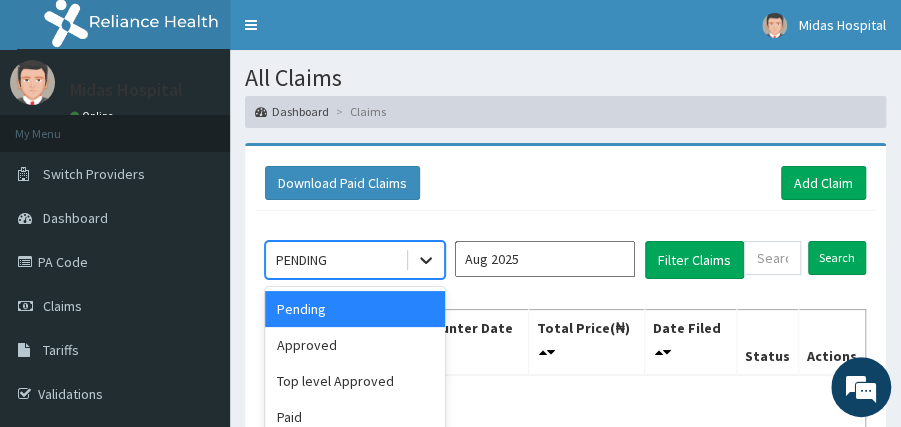 click 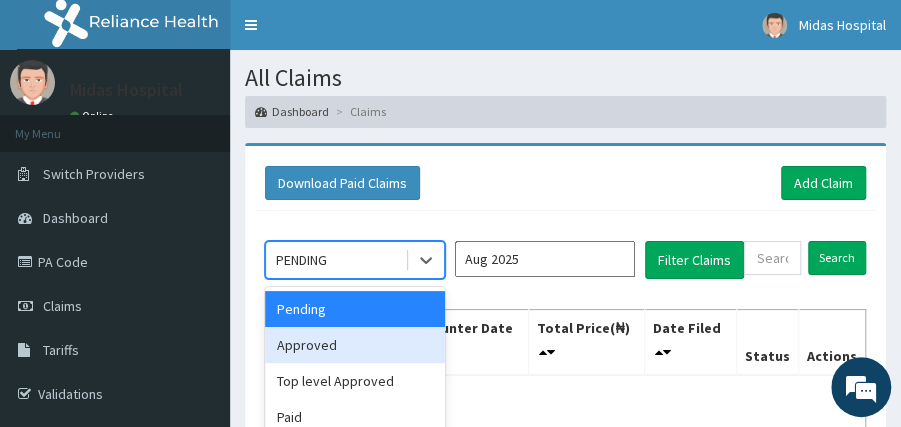 click on "Approved" at bounding box center [355, 345] 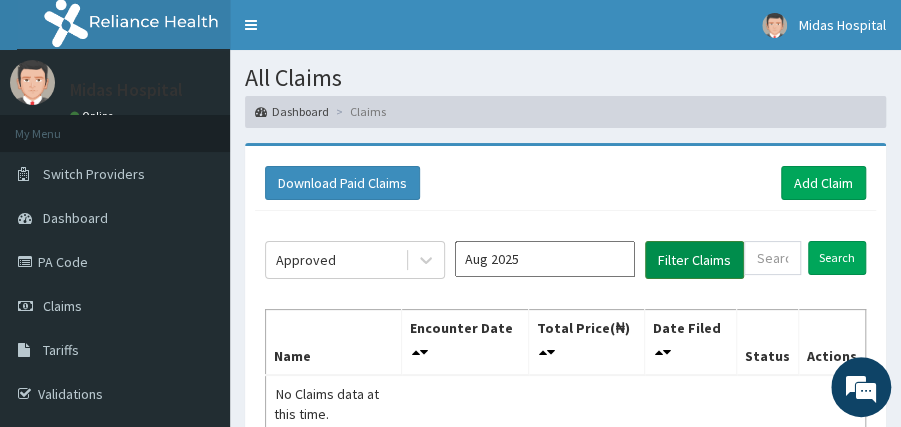 click on "Filter Claims" at bounding box center [694, 260] 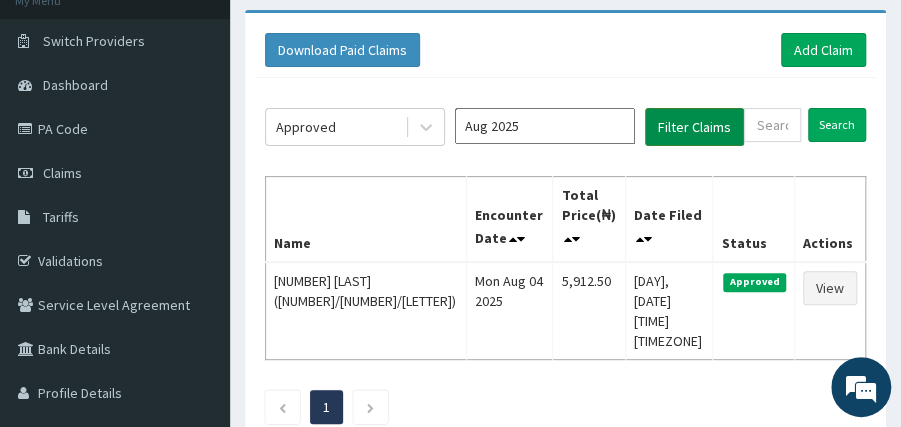 scroll, scrollTop: 162, scrollLeft: 0, axis: vertical 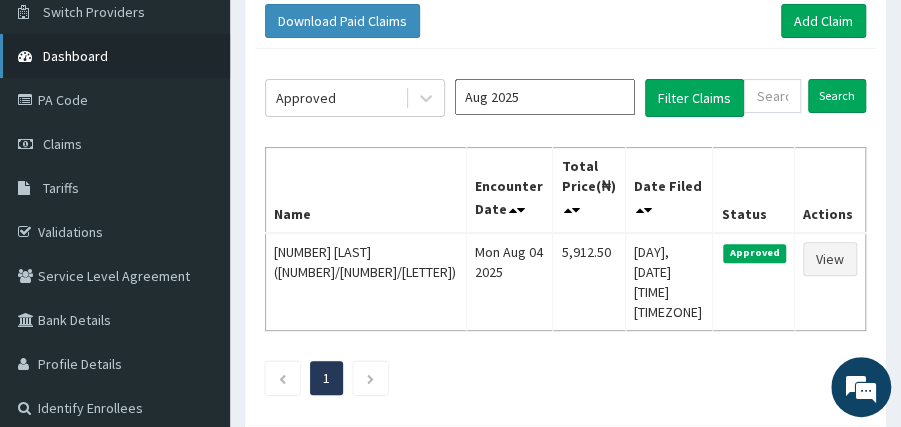 click on "Dashboard" at bounding box center [115, 56] 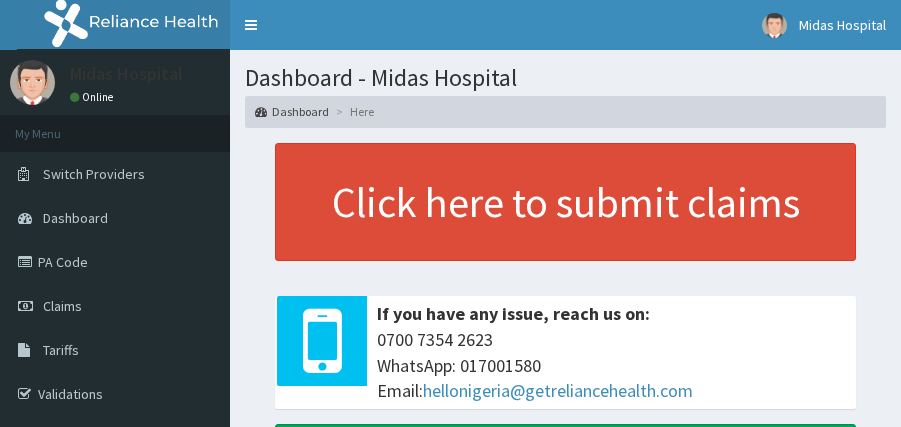 scroll, scrollTop: 0, scrollLeft: 0, axis: both 